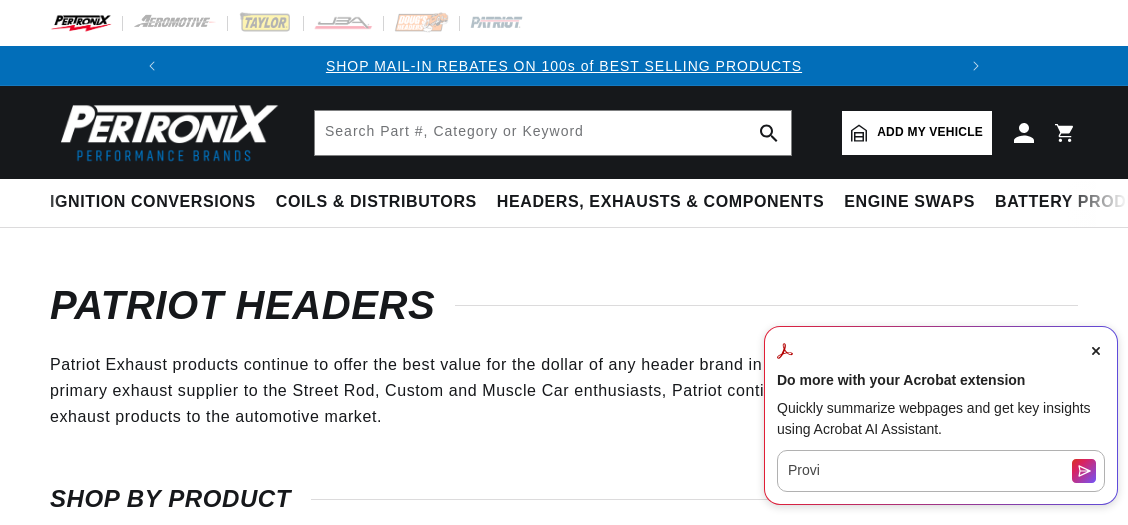 scroll, scrollTop: 0, scrollLeft: 0, axis: both 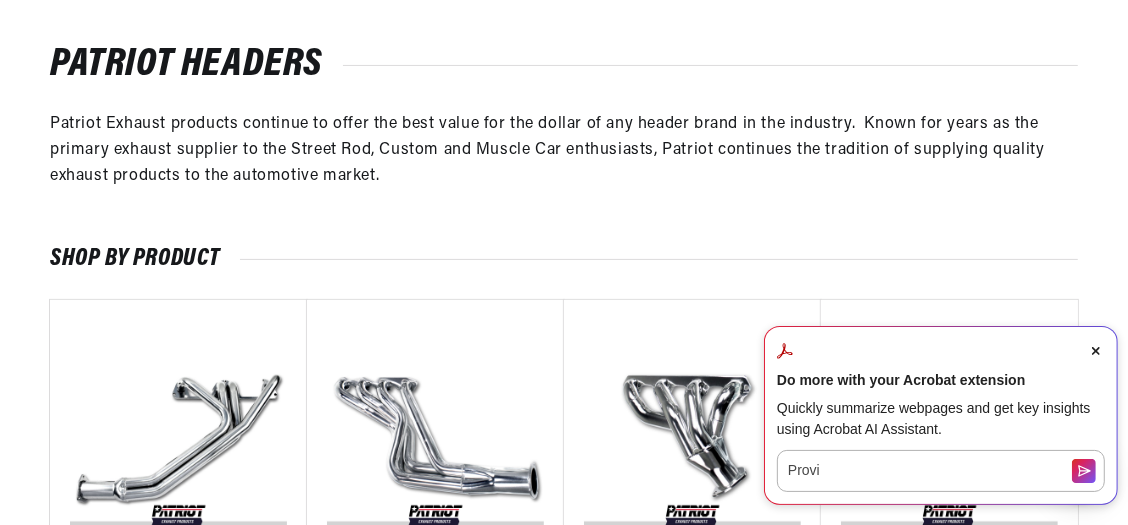 click 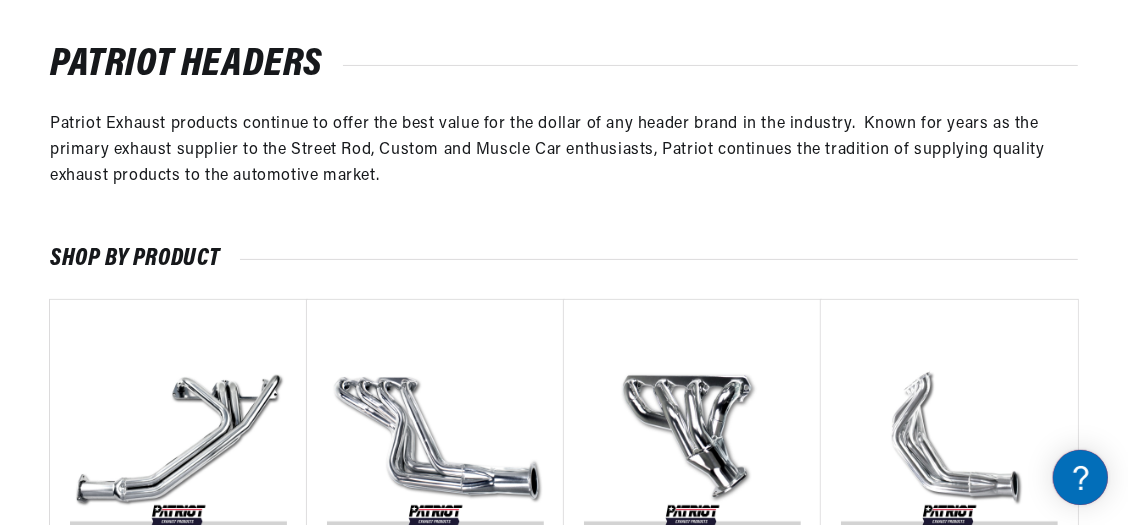 scroll, scrollTop: 0, scrollLeft: 746, axis: horizontal 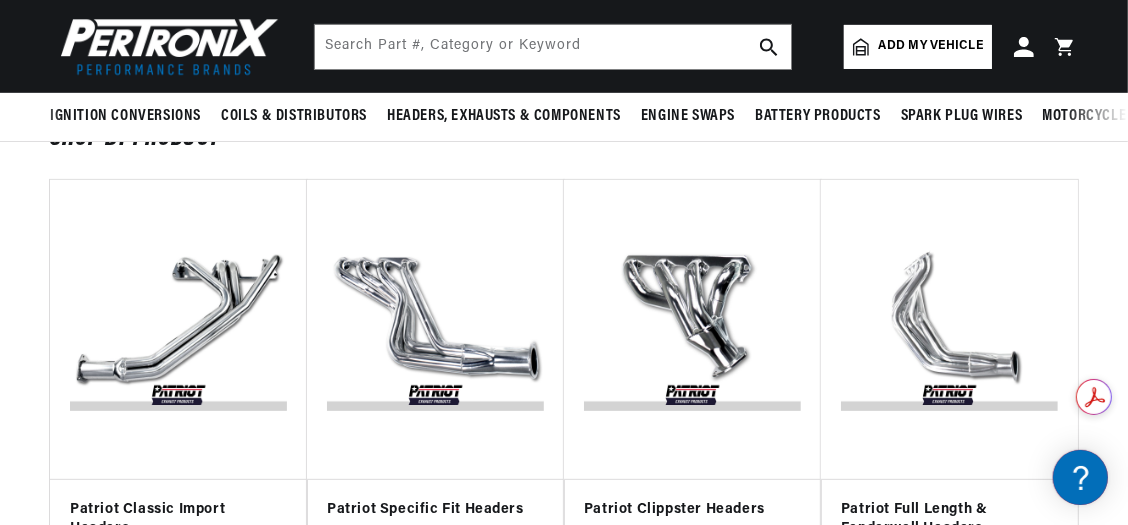 click at bounding box center [692, 329] 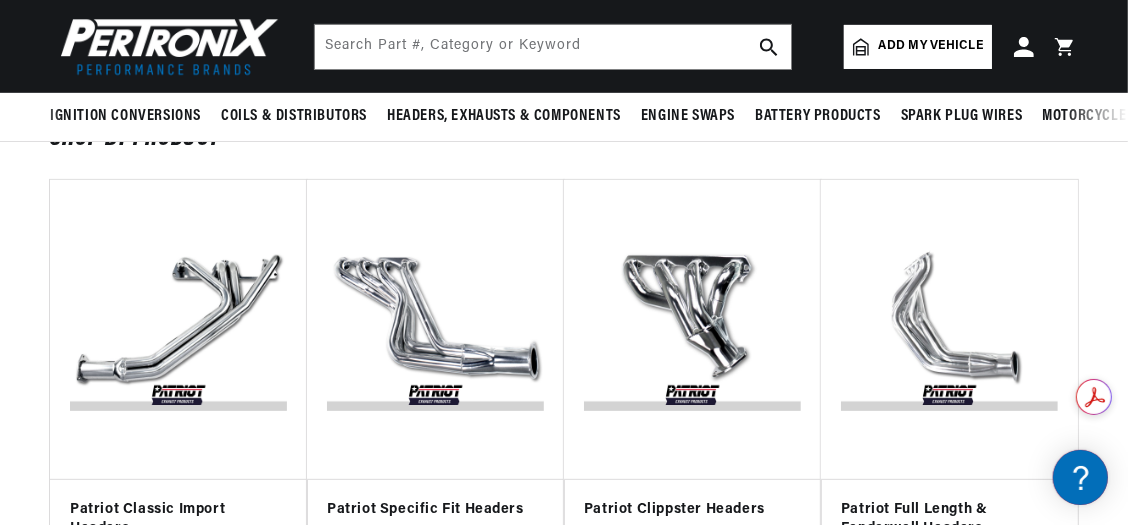 scroll, scrollTop: 0, scrollLeft: 0, axis: both 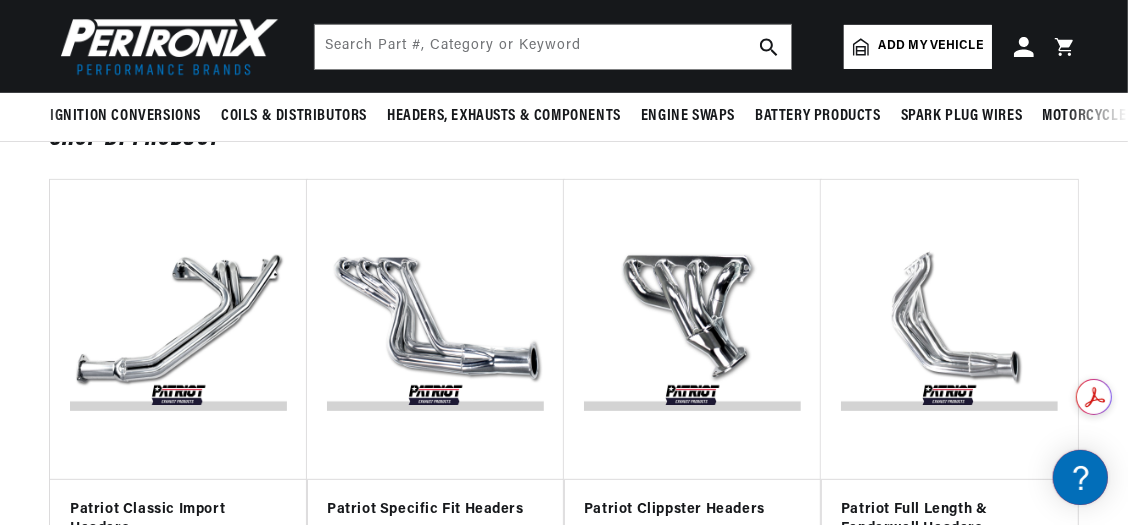 click at bounding box center (692, 329) 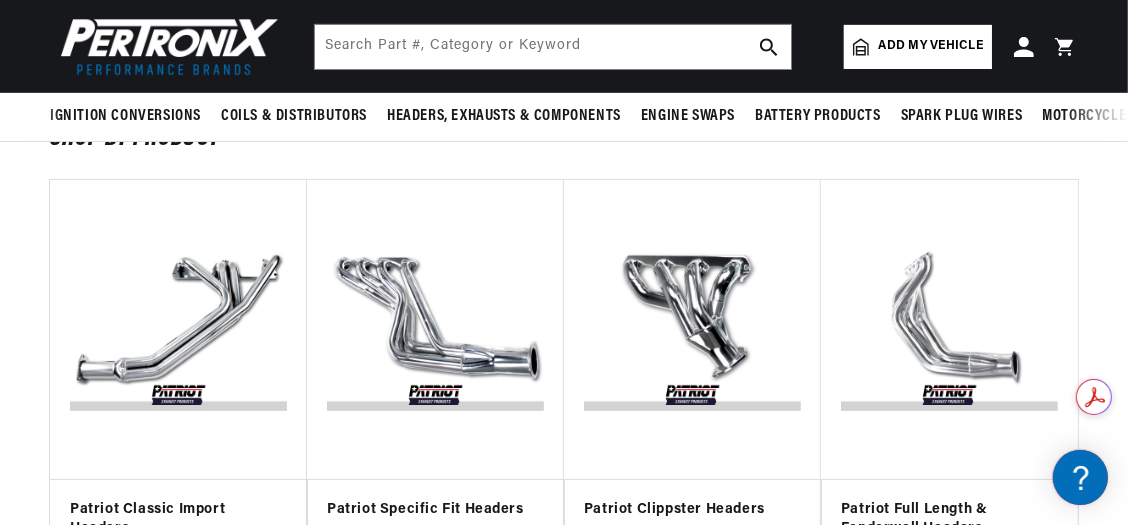 scroll, scrollTop: 0, scrollLeft: 746, axis: horizontal 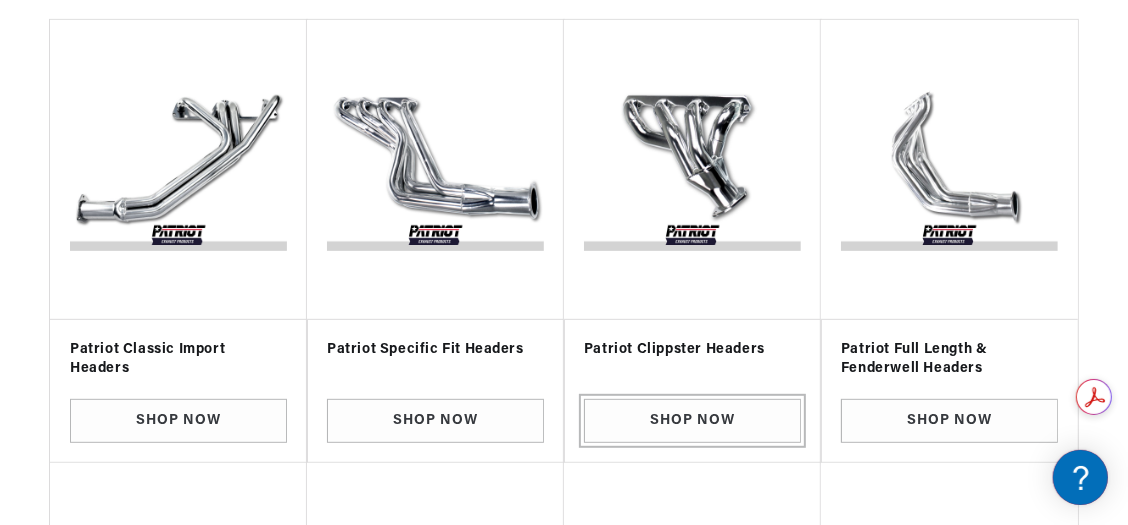 click on "Shop Now" at bounding box center [692, 421] 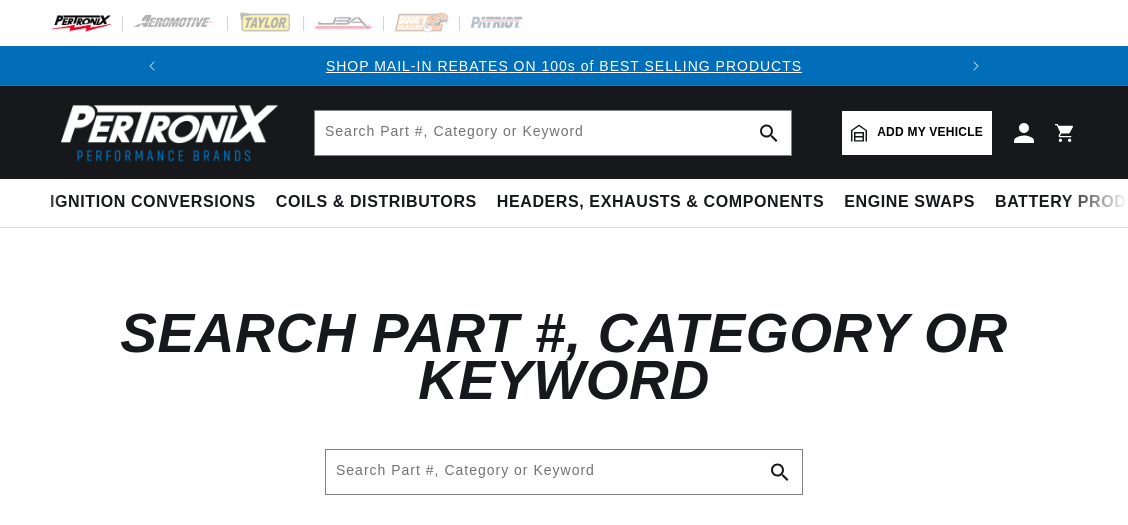 scroll, scrollTop: 0, scrollLeft: 0, axis: both 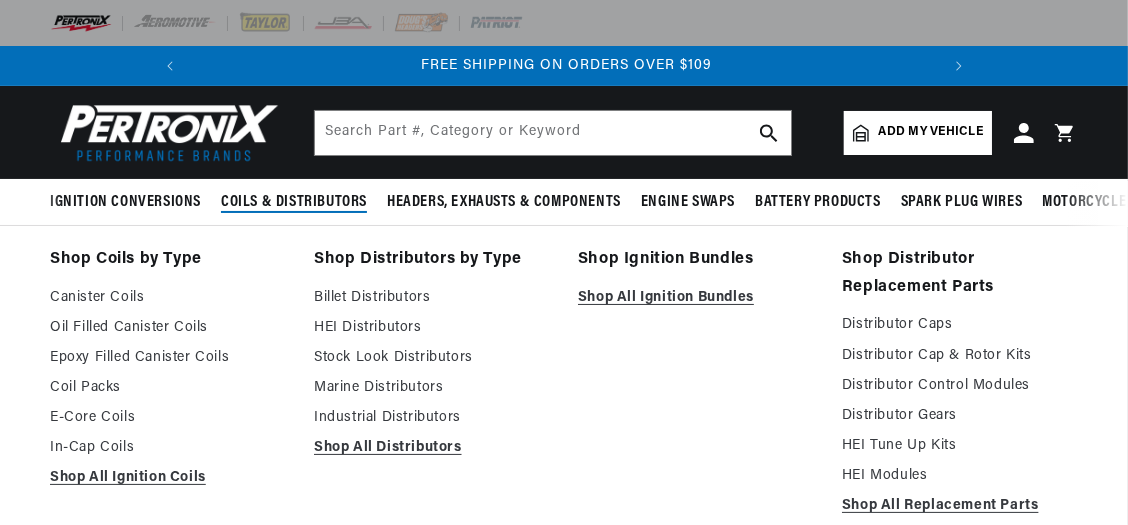 drag, startPoint x: 417, startPoint y: 206, endPoint x: 229, endPoint y: 276, distance: 200.60907 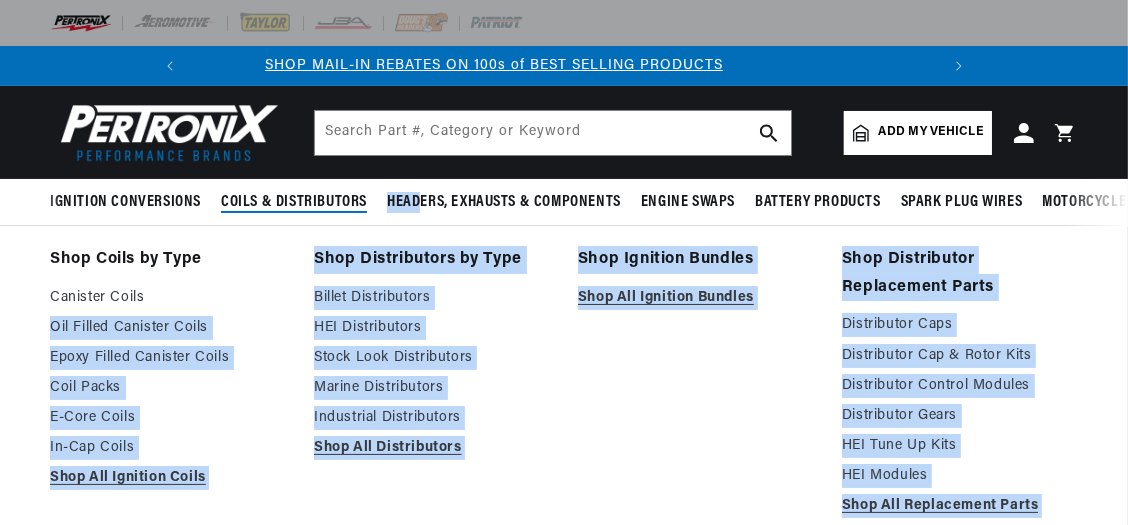 scroll, scrollTop: 0, scrollLeft: 0, axis: both 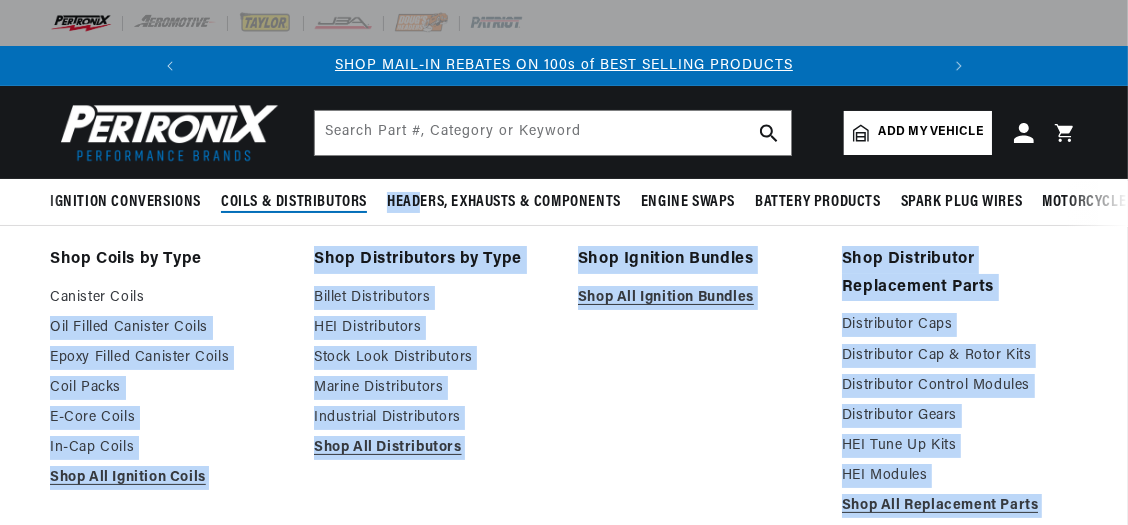 click on "Stock Look Distributors" at bounding box center [432, 358] 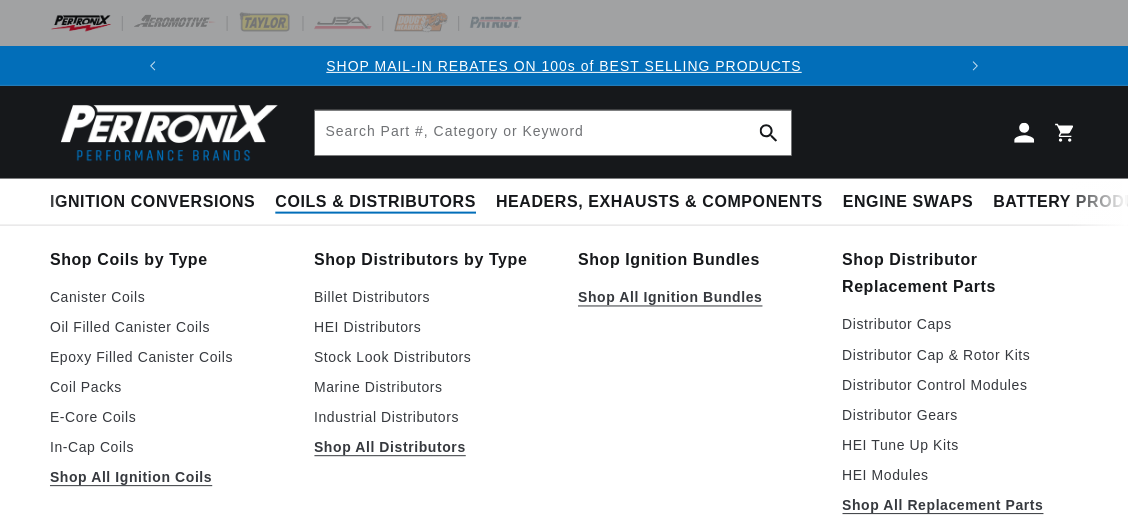 scroll, scrollTop: 0, scrollLeft: 0, axis: both 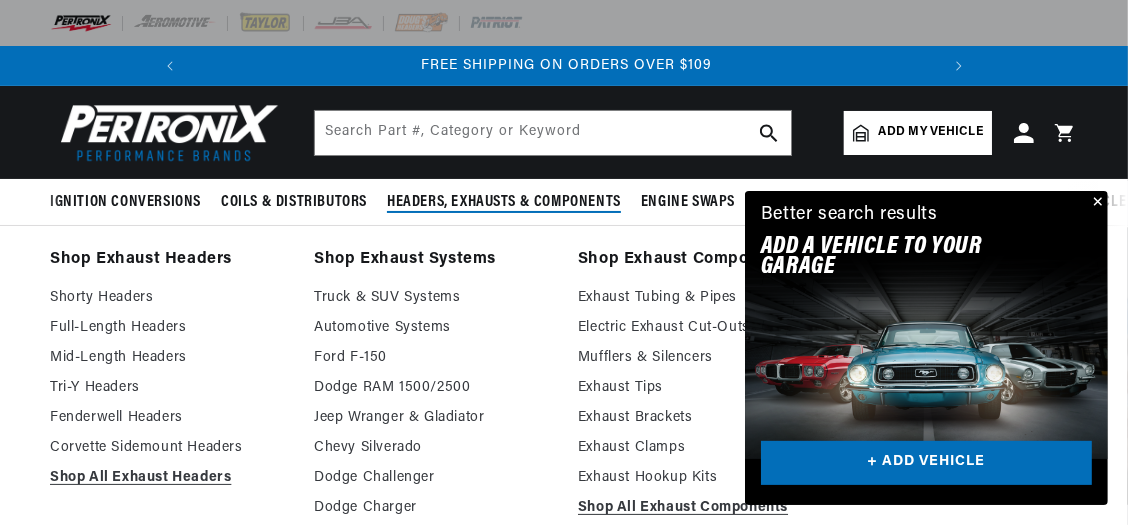 click on "Mid-Length Headers" at bounding box center [168, 358] 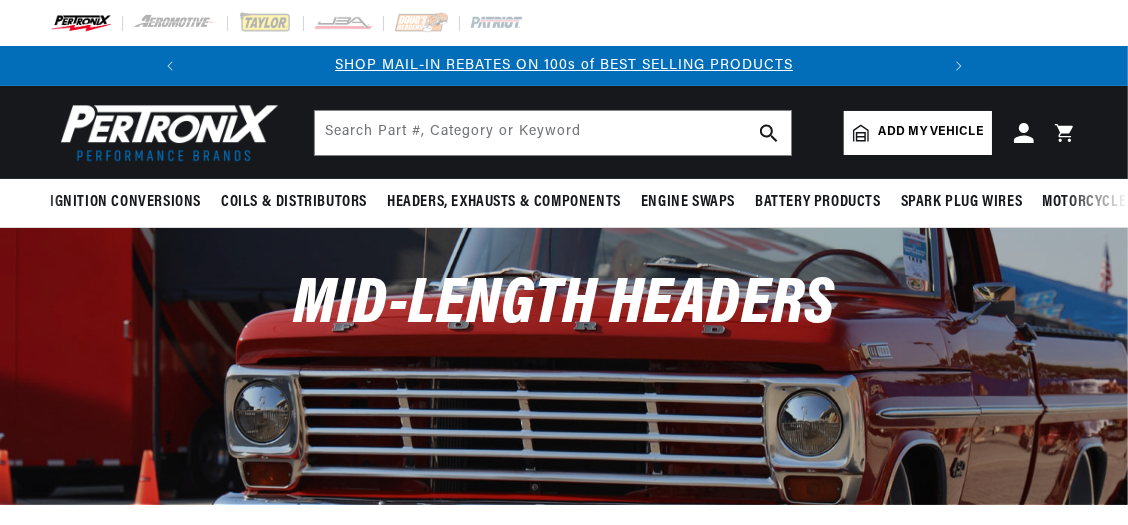 scroll, scrollTop: 40, scrollLeft: 0, axis: vertical 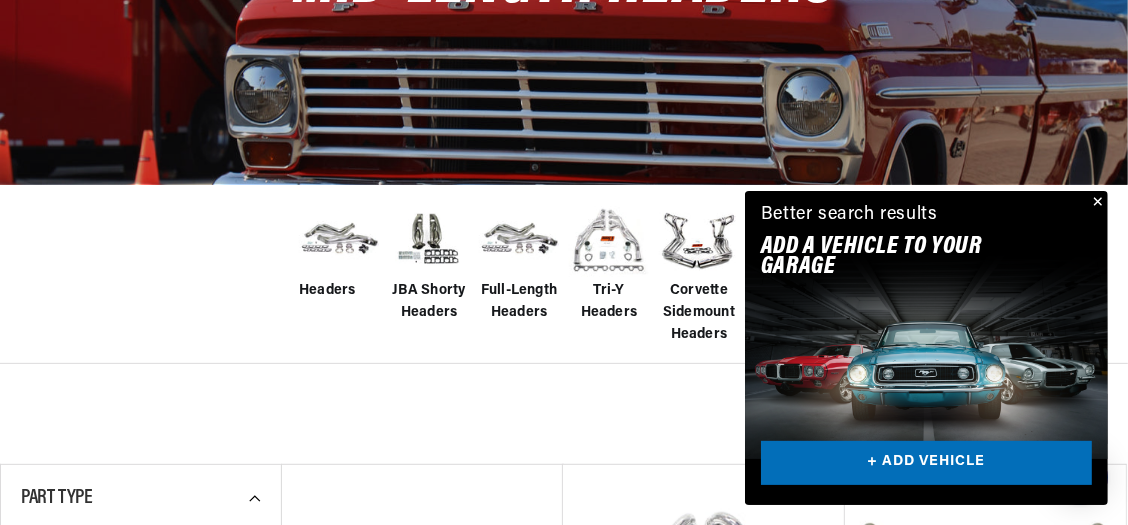 click at bounding box center (1096, 203) 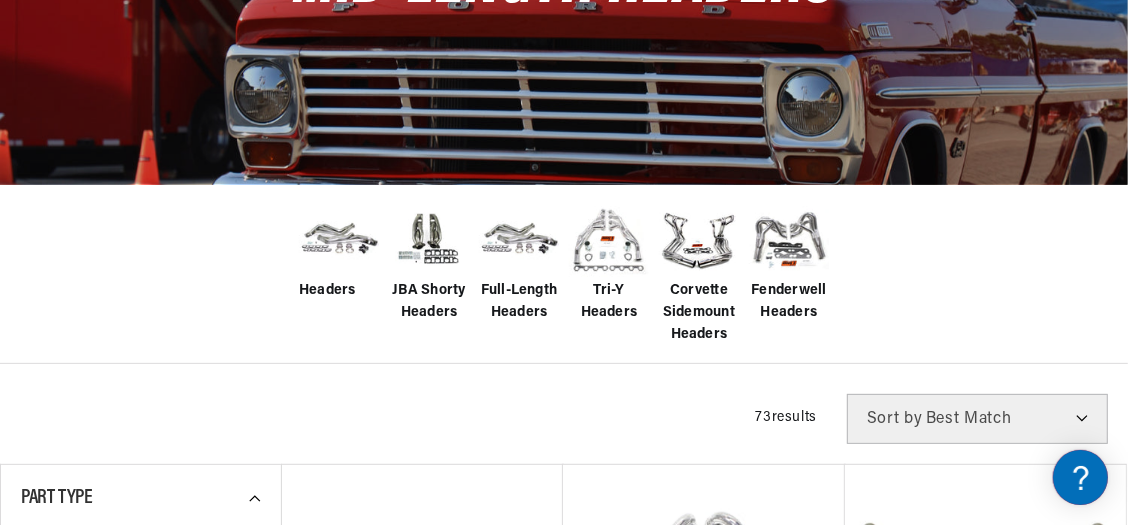 scroll, scrollTop: 0, scrollLeft: 746, axis: horizontal 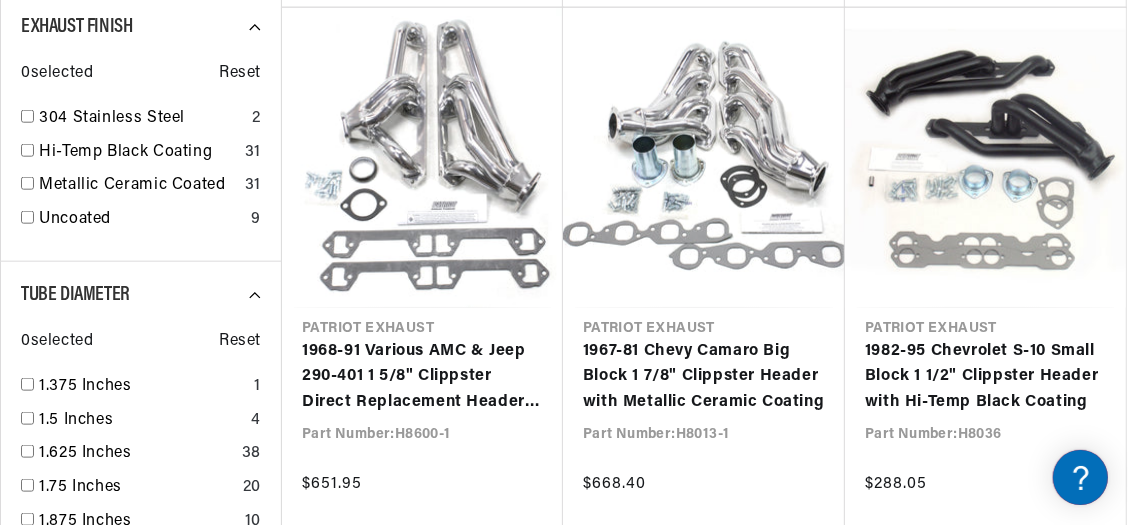 click on "1968-91 Various AMC & Jeep 290-401 1 5/8" Clippster Direct Replacement Header with Dog Leg Ports & Metallic Ceramic Coated" at bounding box center (422, 377) 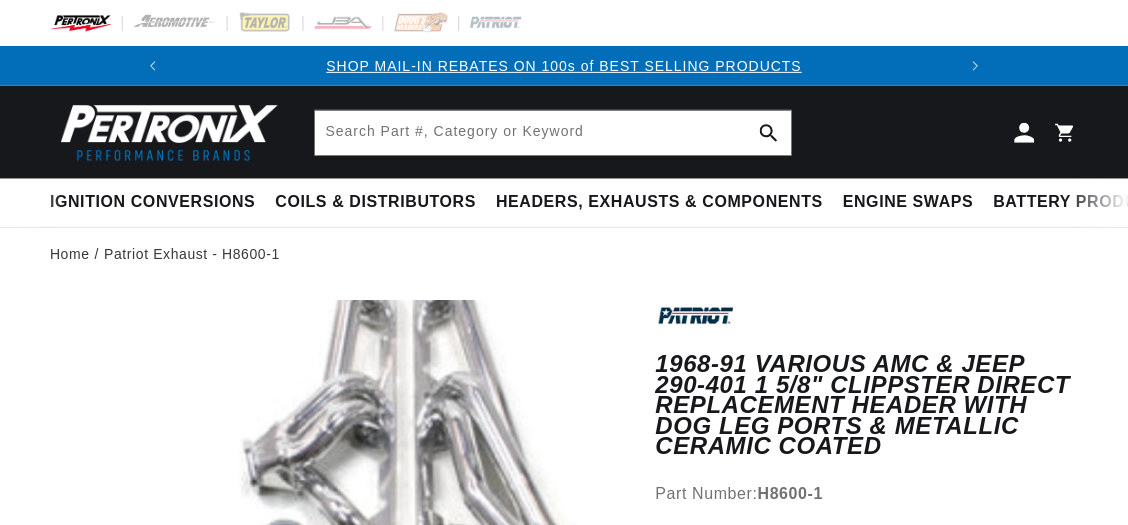 scroll, scrollTop: 0, scrollLeft: 0, axis: both 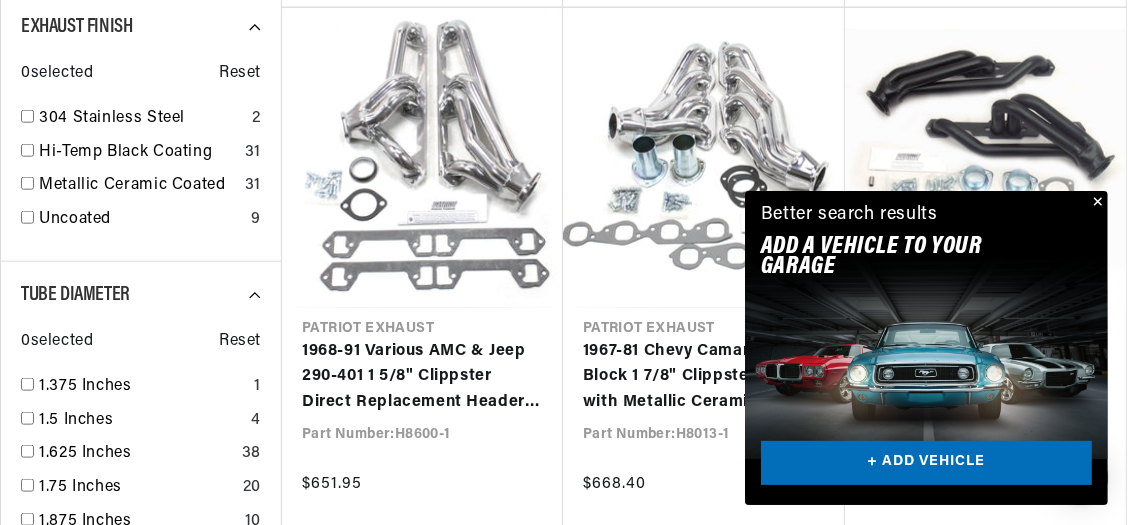 click on "1968-91 Various AMC & Jeep 290-401 1 5/8" Clippster Direct Replacement Header with Dog Leg Ports & Metallic Ceramic Coated" at bounding box center [422, 377] 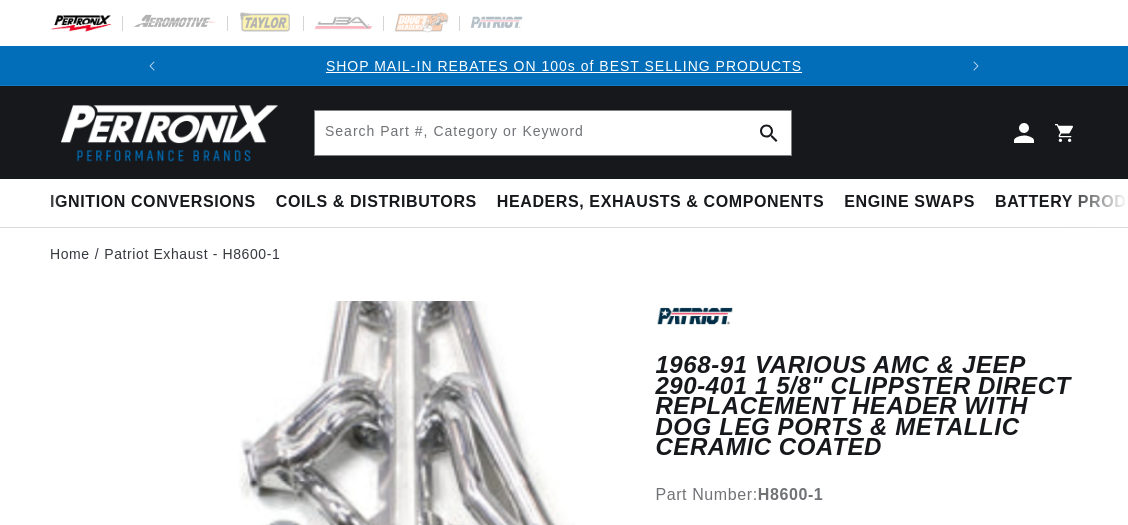 scroll, scrollTop: 0, scrollLeft: 0, axis: both 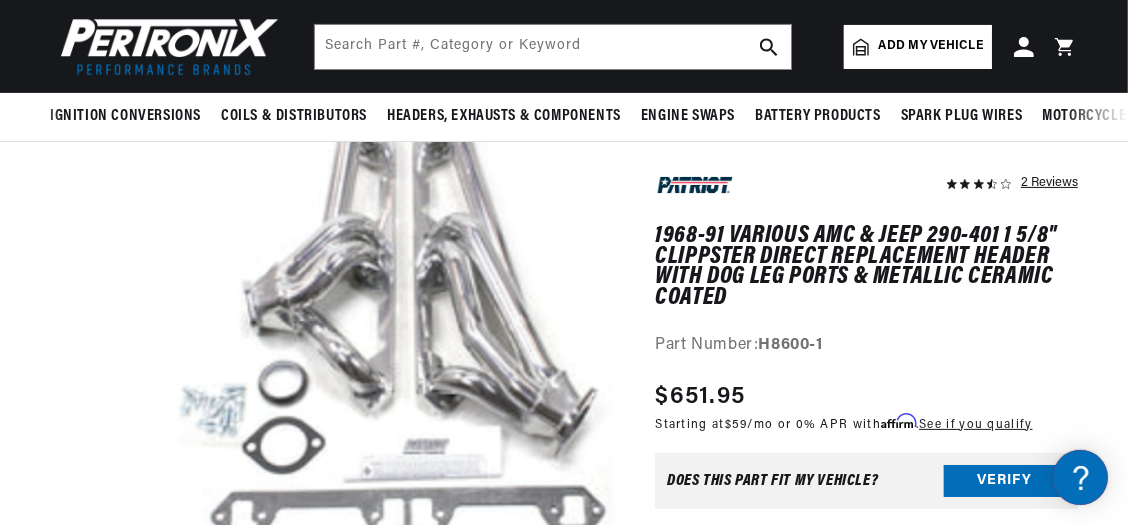 drag, startPoint x: 108, startPoint y: 210, endPoint x: 626, endPoint y: 193, distance: 518.2789 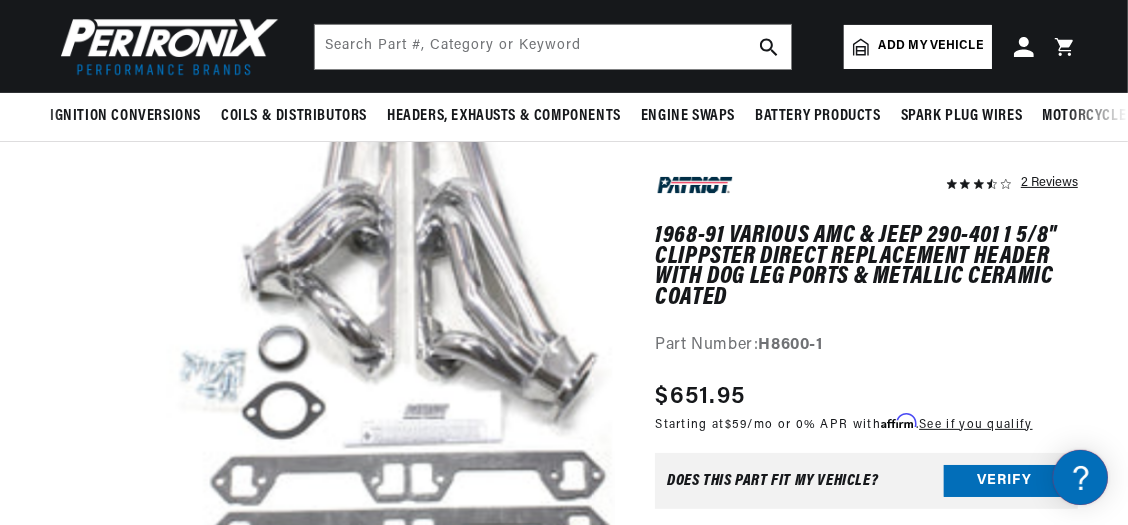 scroll, scrollTop: 200, scrollLeft: 0, axis: vertical 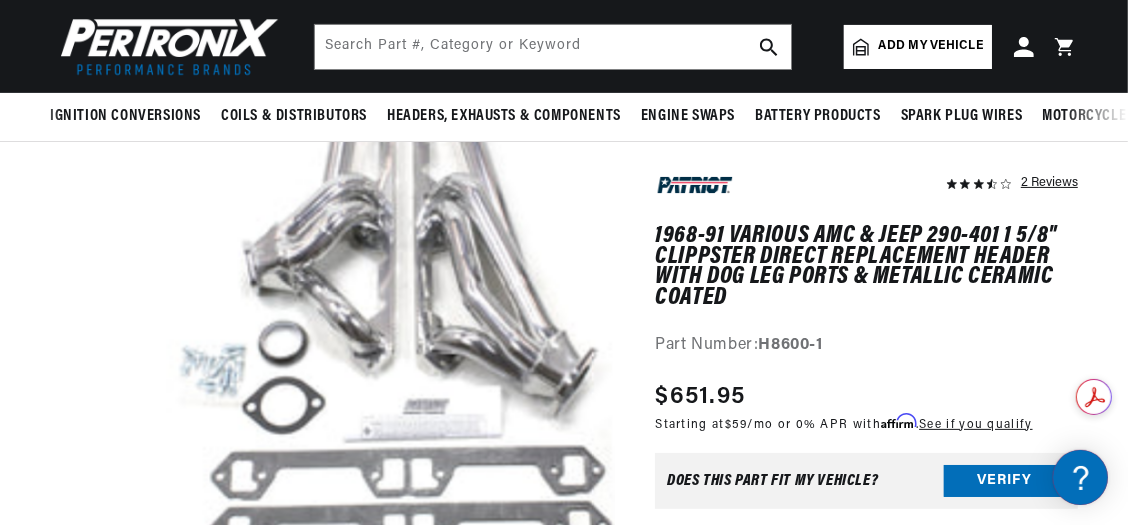 drag, startPoint x: 129, startPoint y: 271, endPoint x: 47, endPoint y: 261, distance: 82.607506 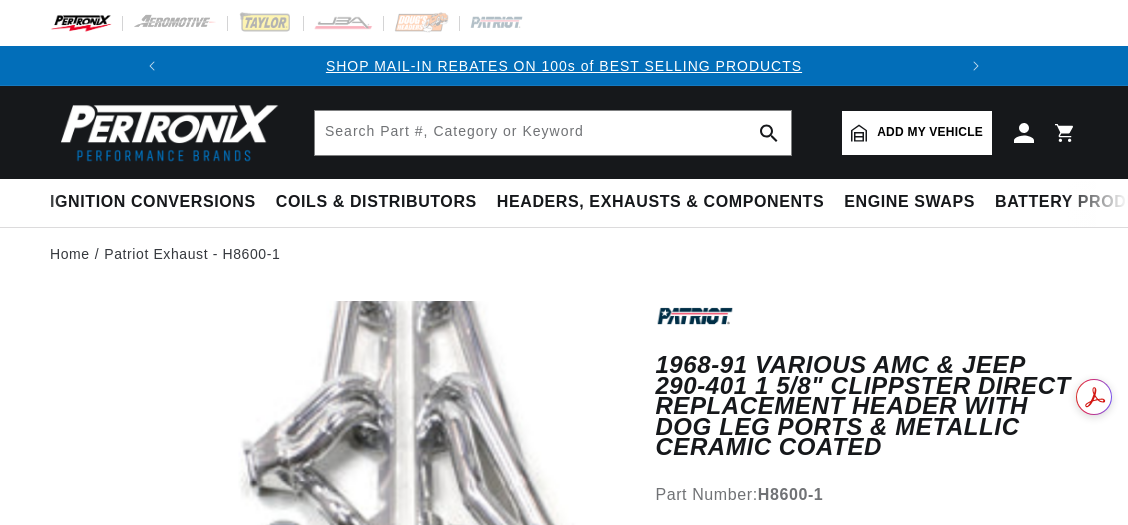 scroll, scrollTop: 0, scrollLeft: 0, axis: both 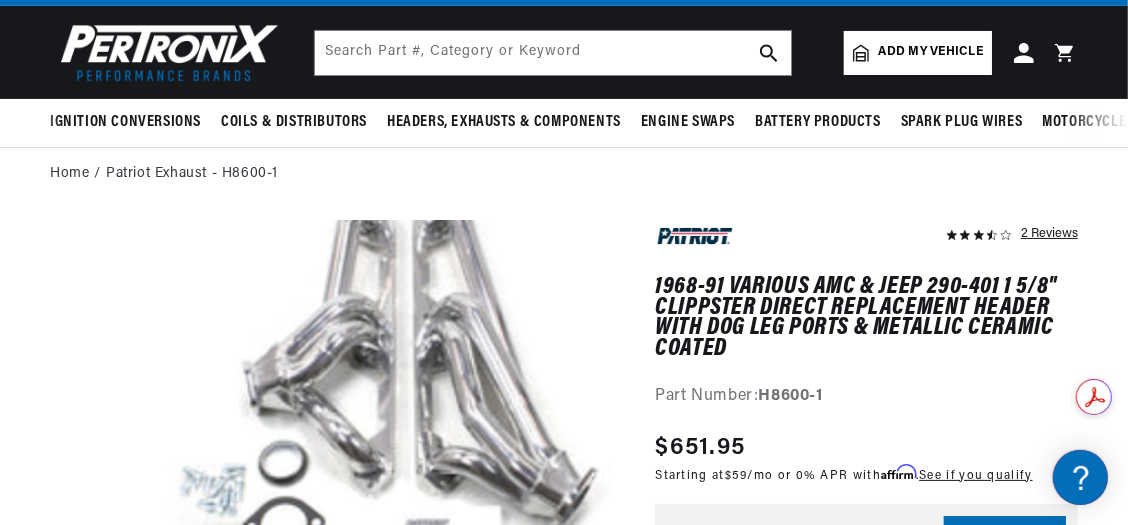 click on "Open media 1 in modal" at bounding box center [114, 707] 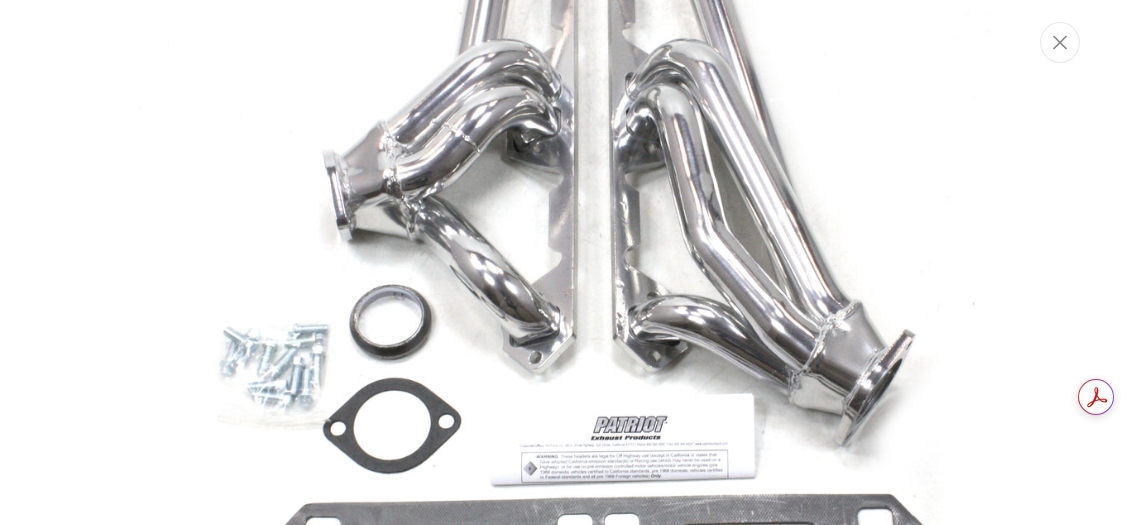 scroll, scrollTop: 198, scrollLeft: 0, axis: vertical 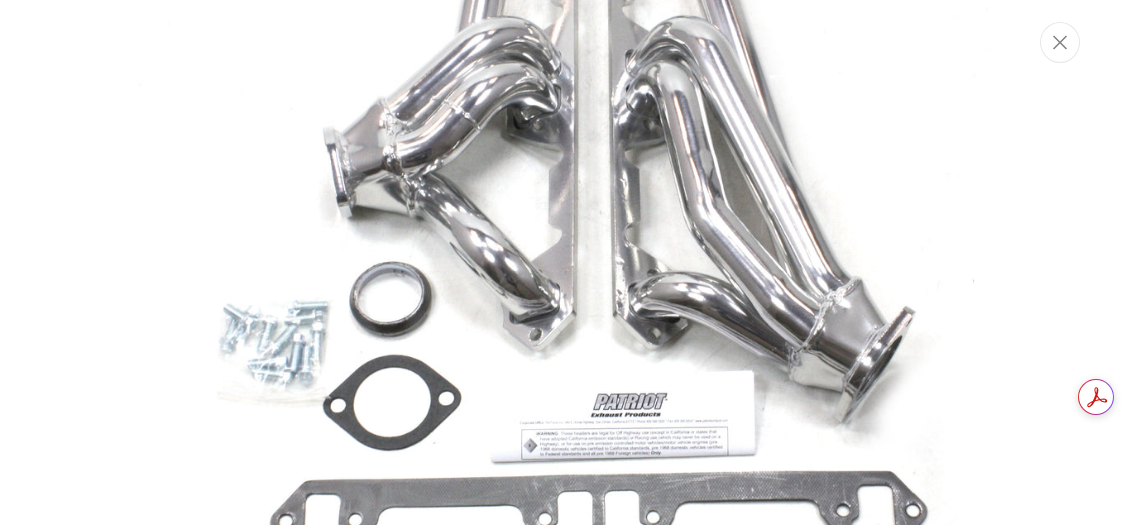 click at bounding box center [565, 264] 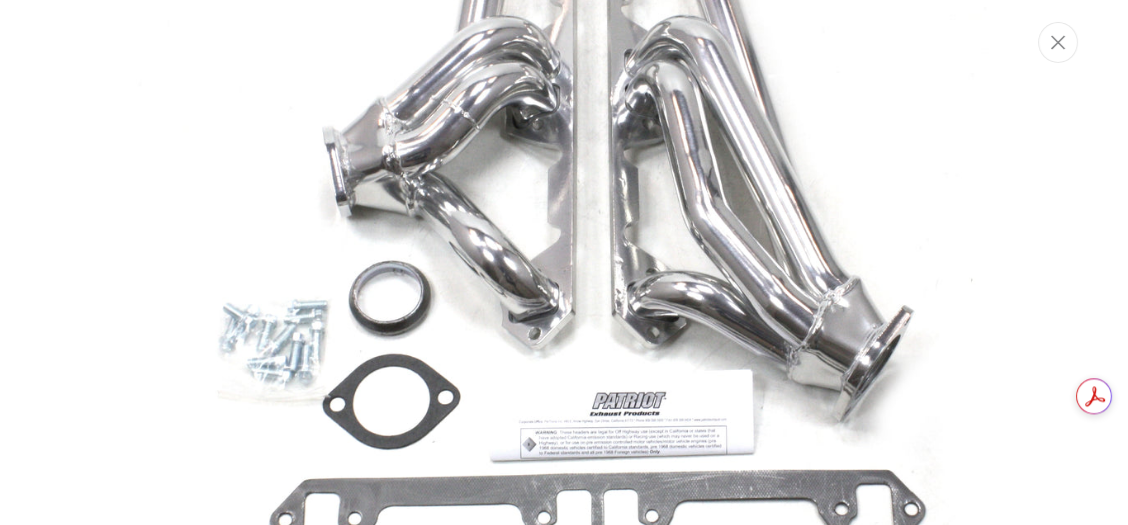 scroll, scrollTop: 110, scrollLeft: 0, axis: vertical 